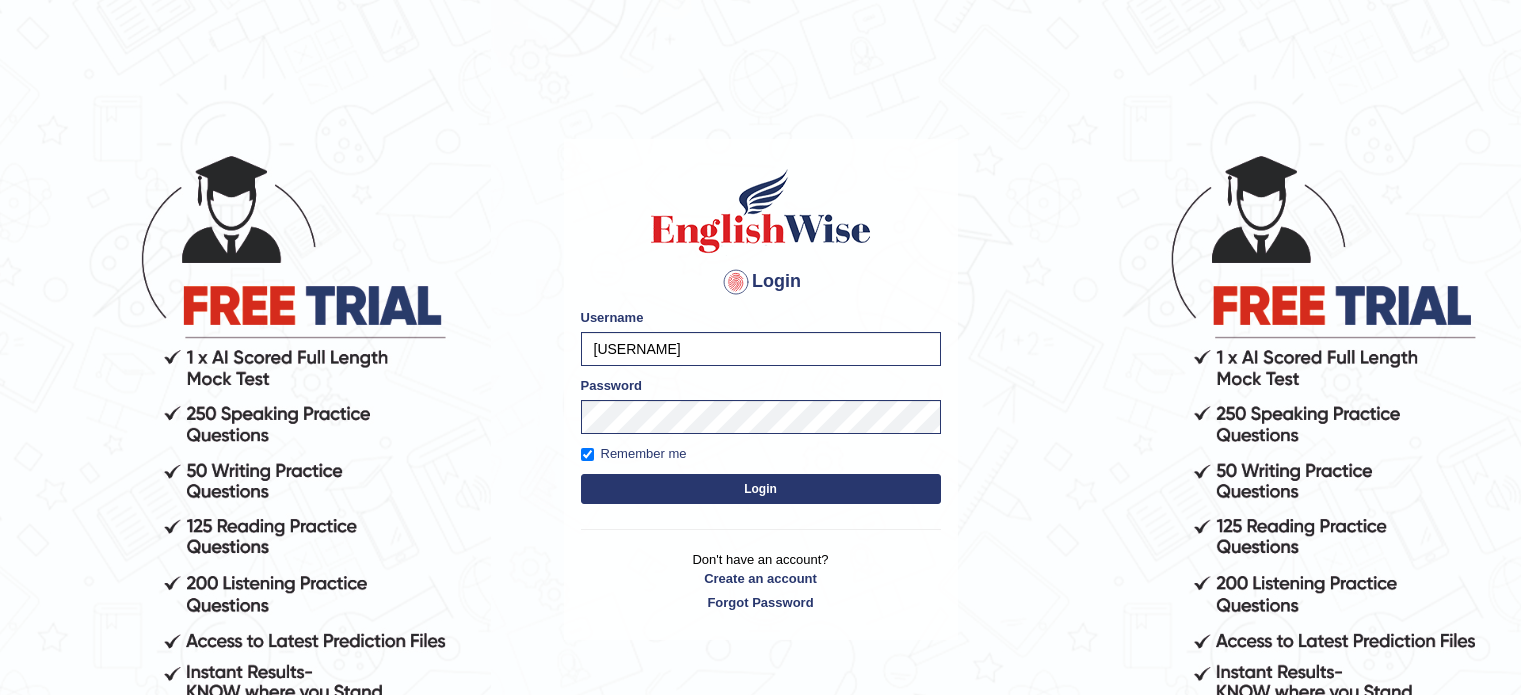 scroll, scrollTop: 0, scrollLeft: 0, axis: both 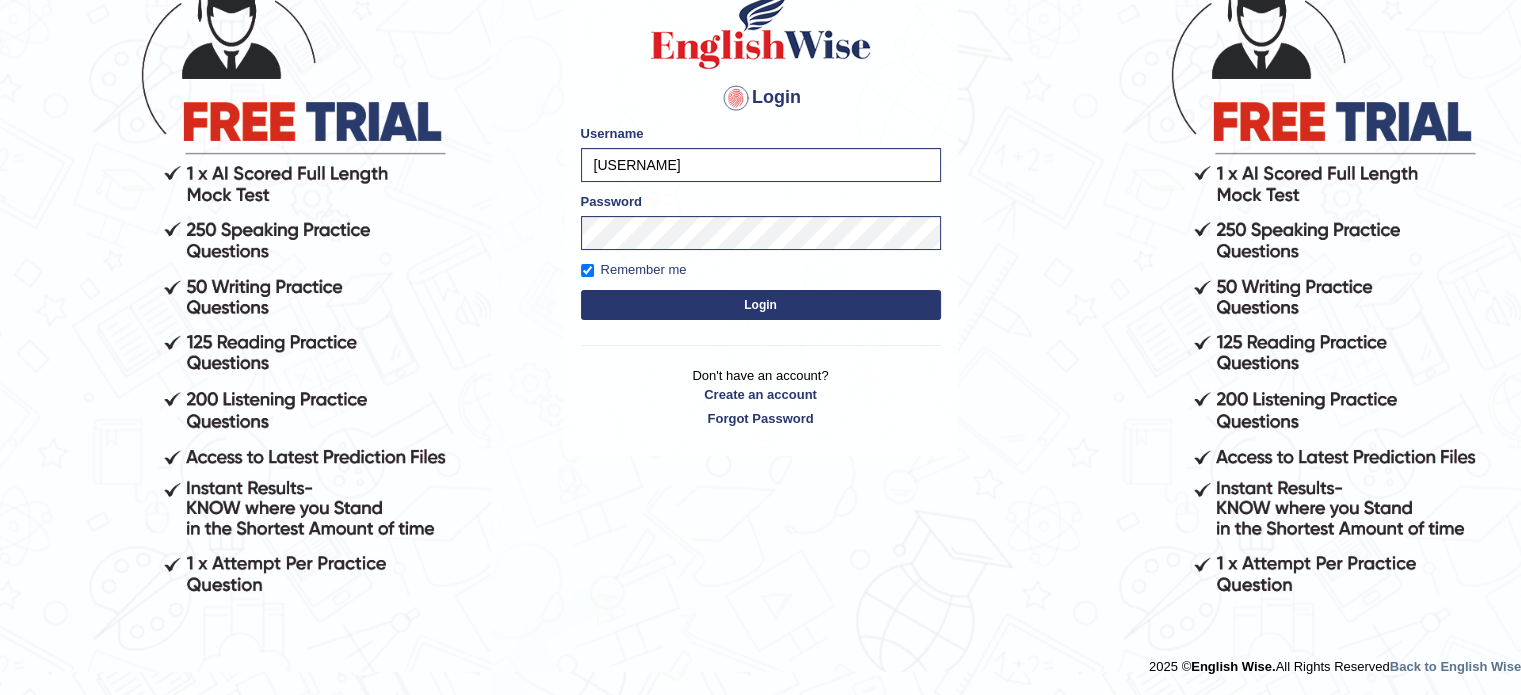 click on "Login" at bounding box center (761, 305) 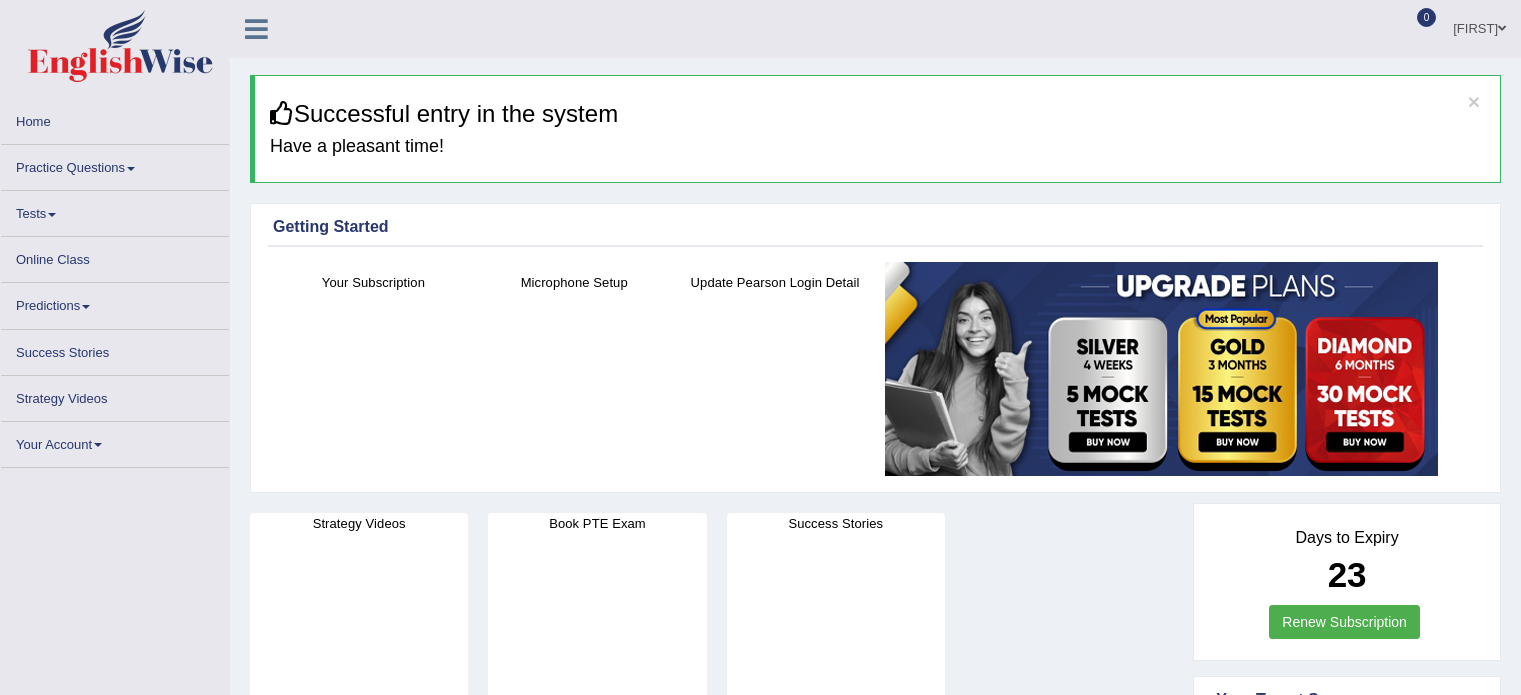 scroll, scrollTop: 0, scrollLeft: 0, axis: both 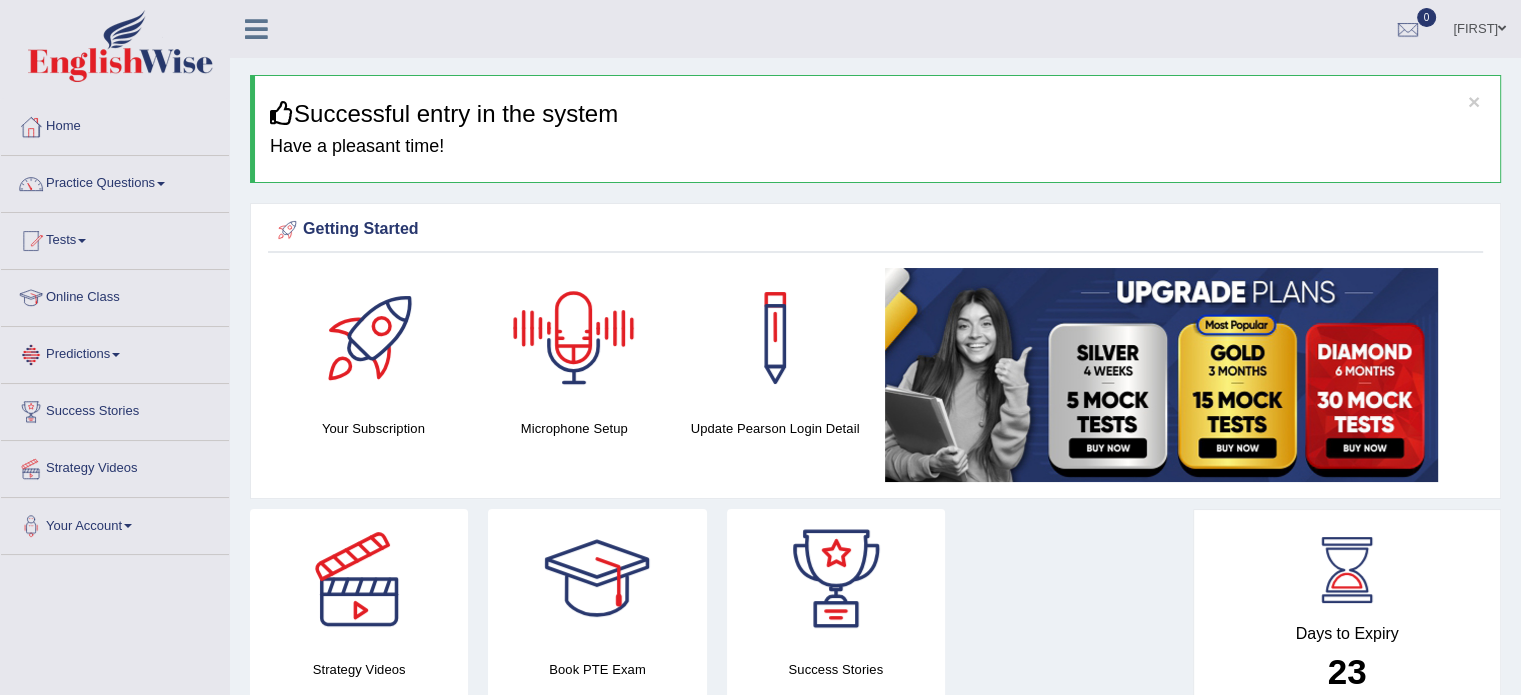 click on "Online Class" at bounding box center [115, 295] 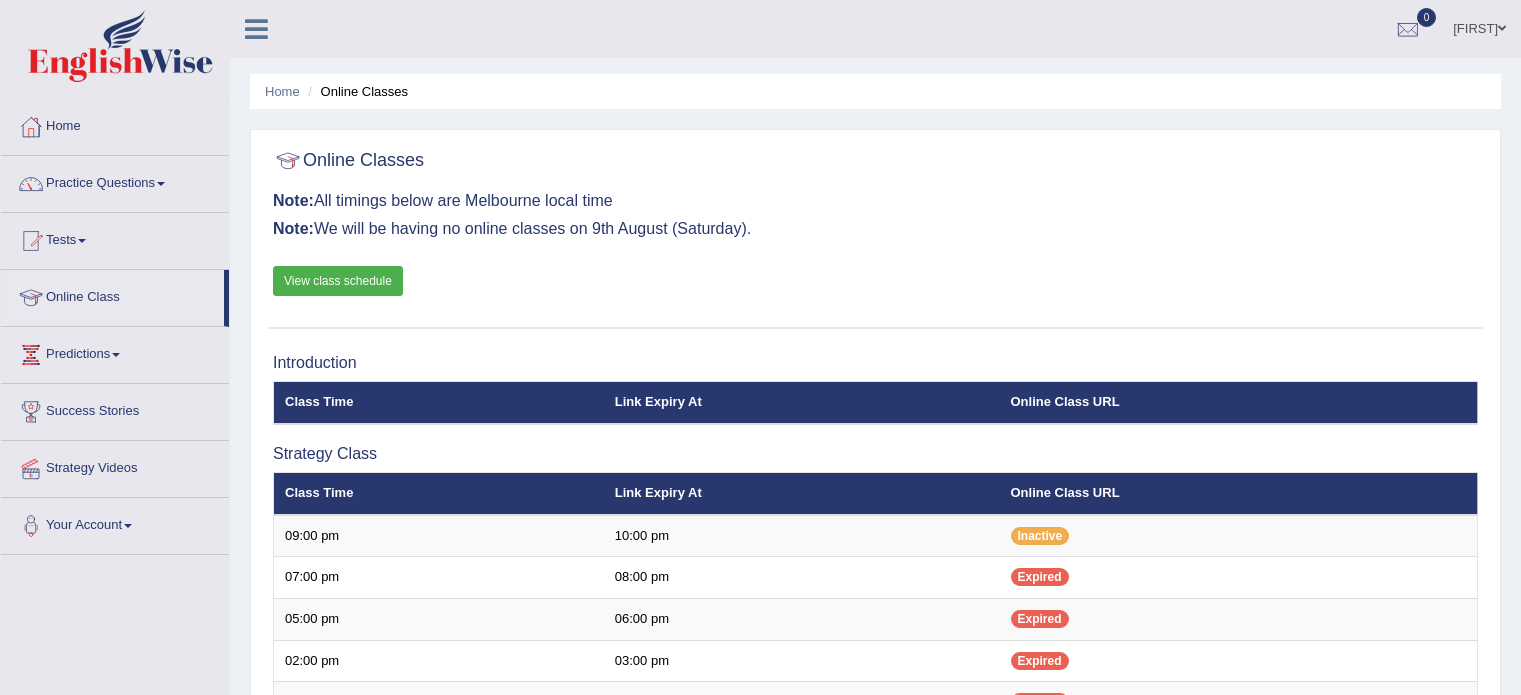 scroll, scrollTop: 0, scrollLeft: 0, axis: both 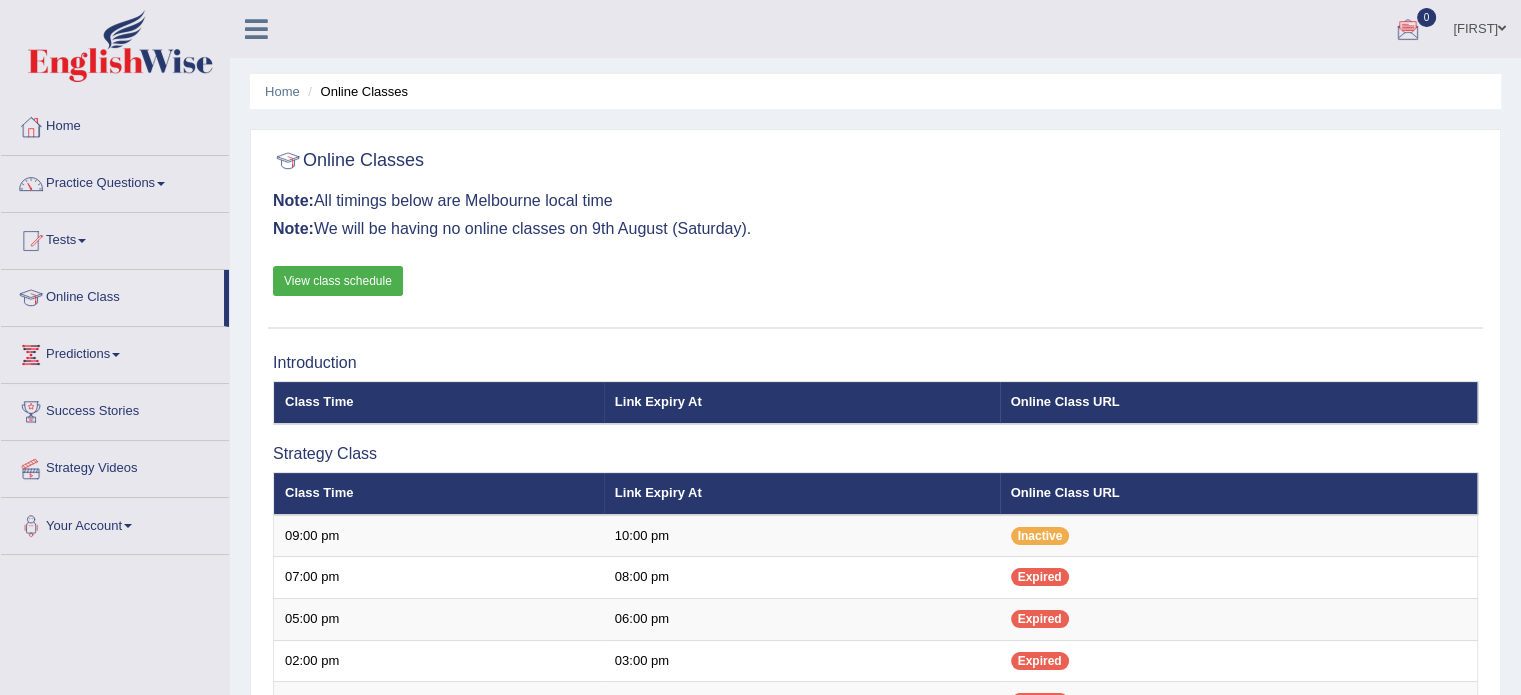 click on "View class schedule" at bounding box center (338, 281) 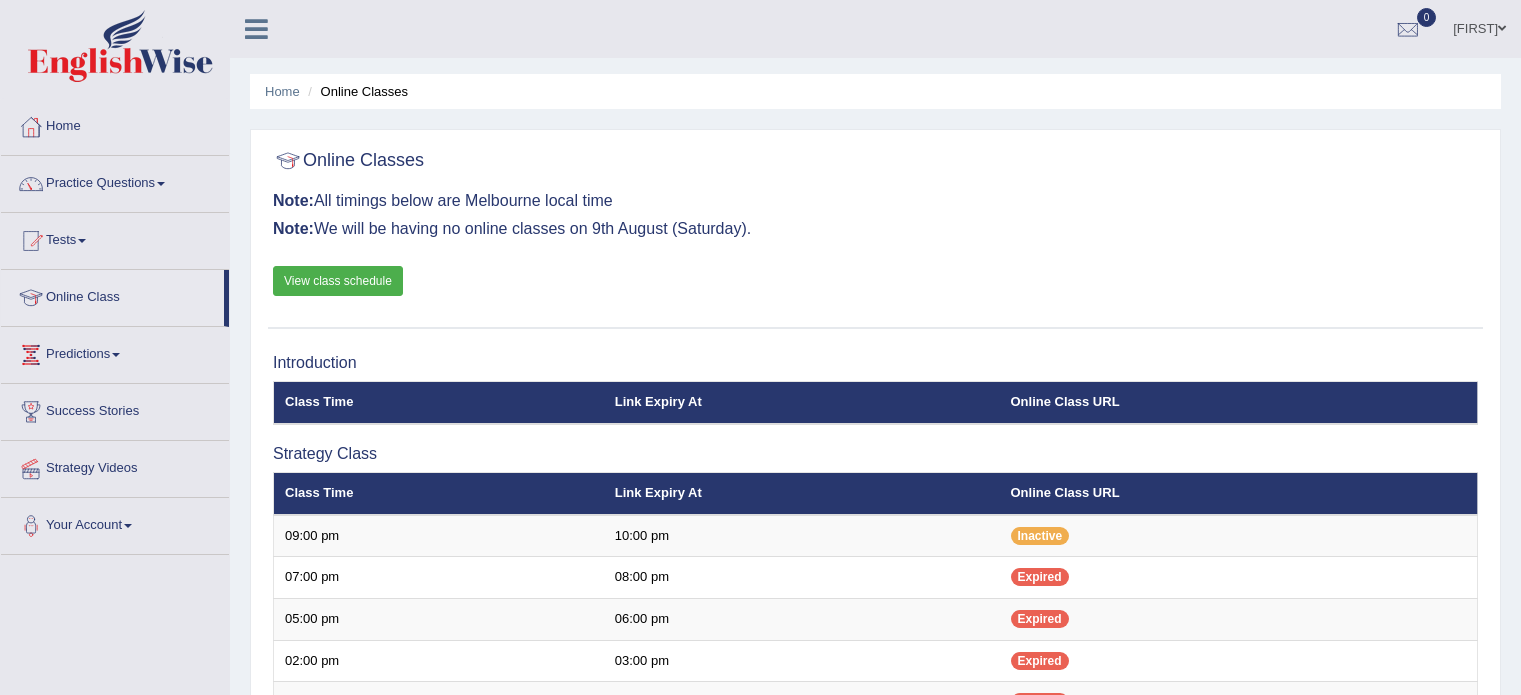 scroll, scrollTop: 0, scrollLeft: 0, axis: both 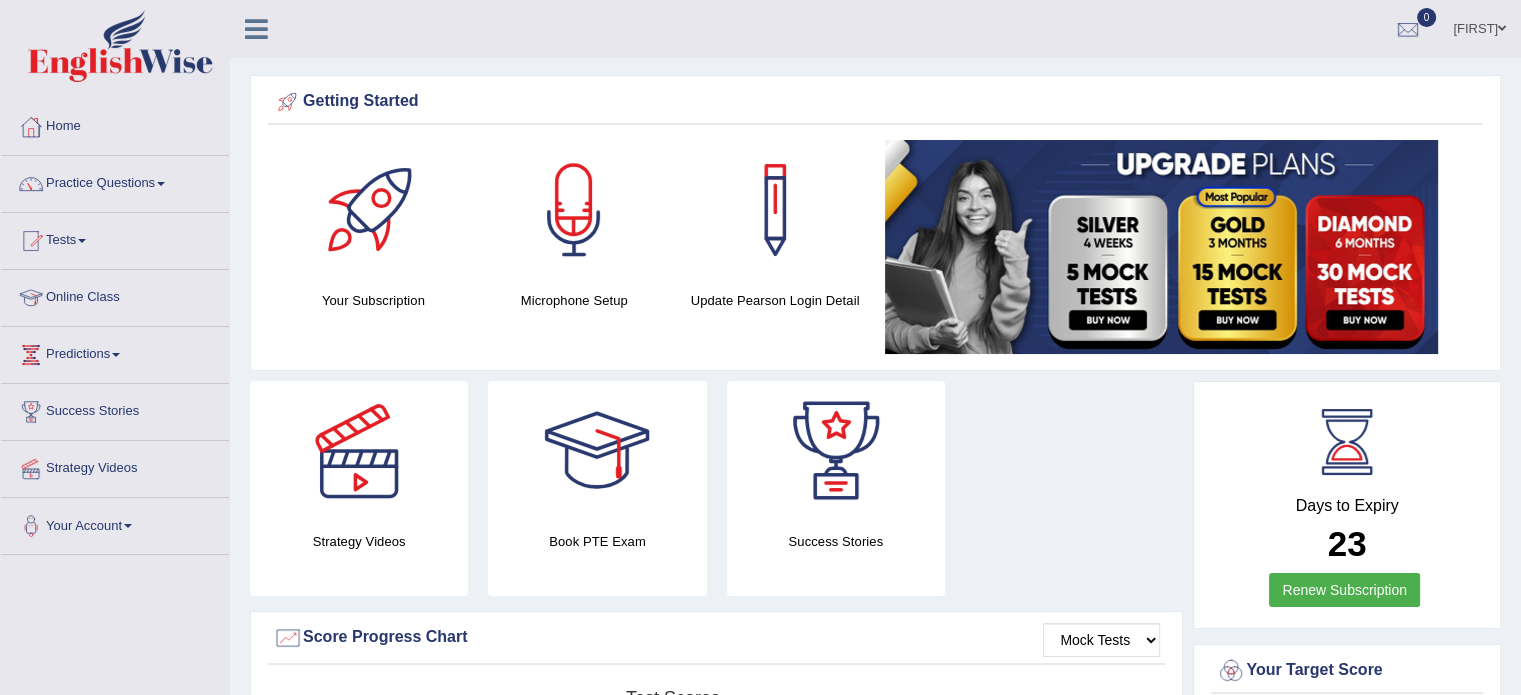click on "Online Class" at bounding box center [115, 295] 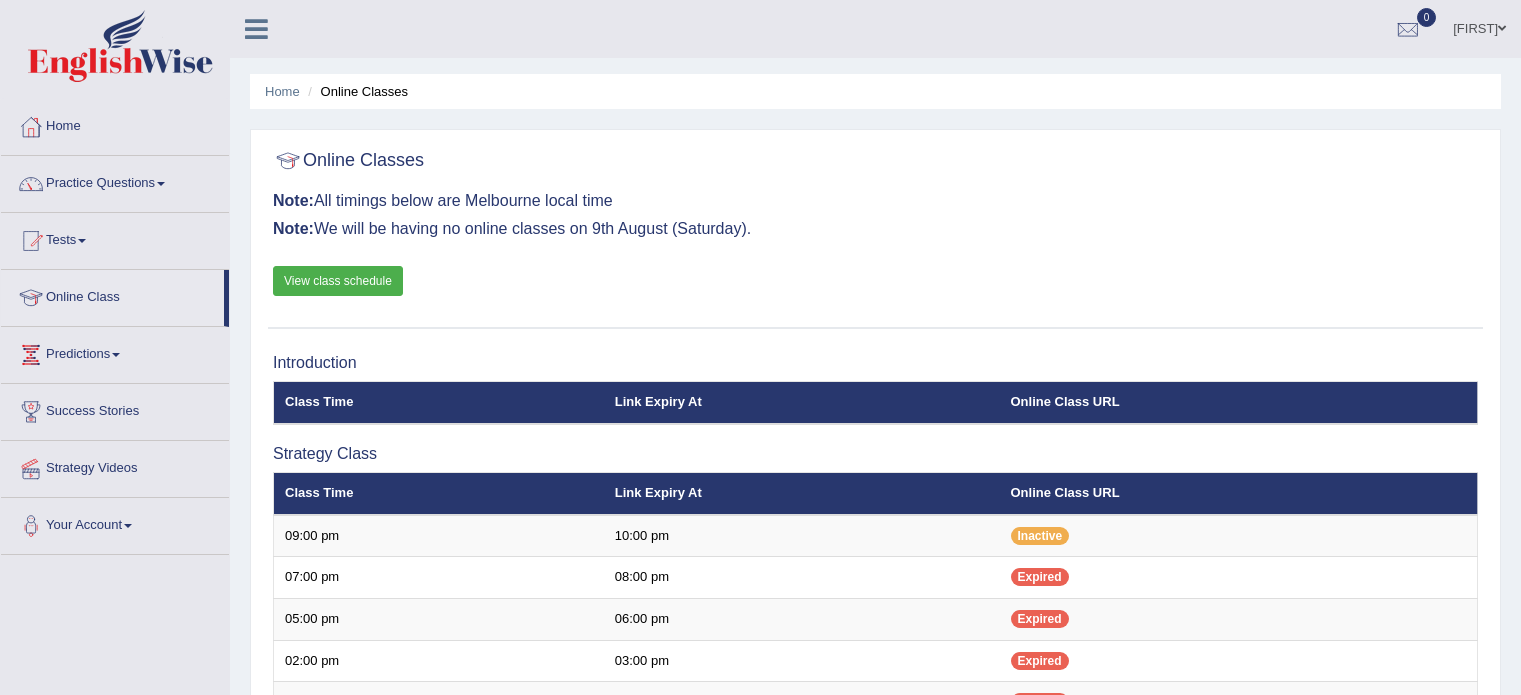 scroll, scrollTop: 0, scrollLeft: 0, axis: both 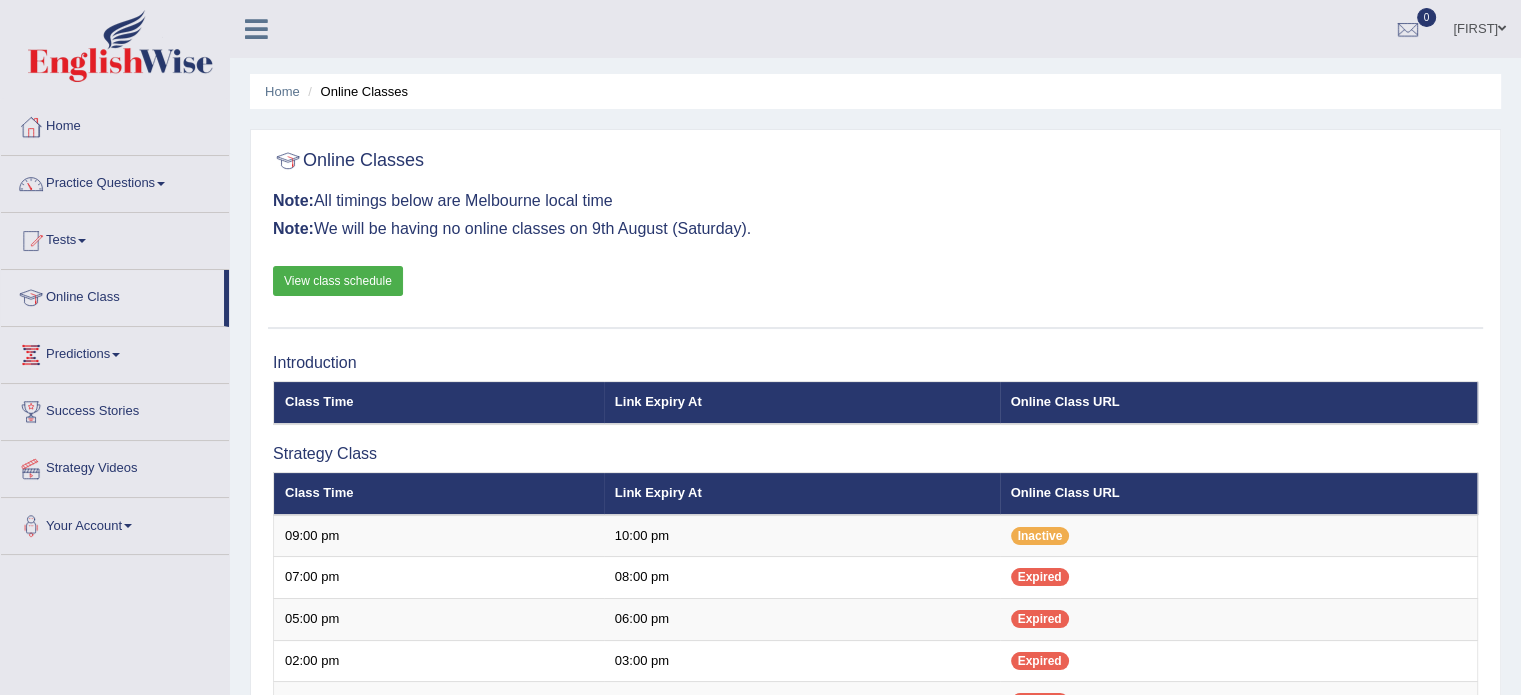 click on "View class schedule" at bounding box center (338, 281) 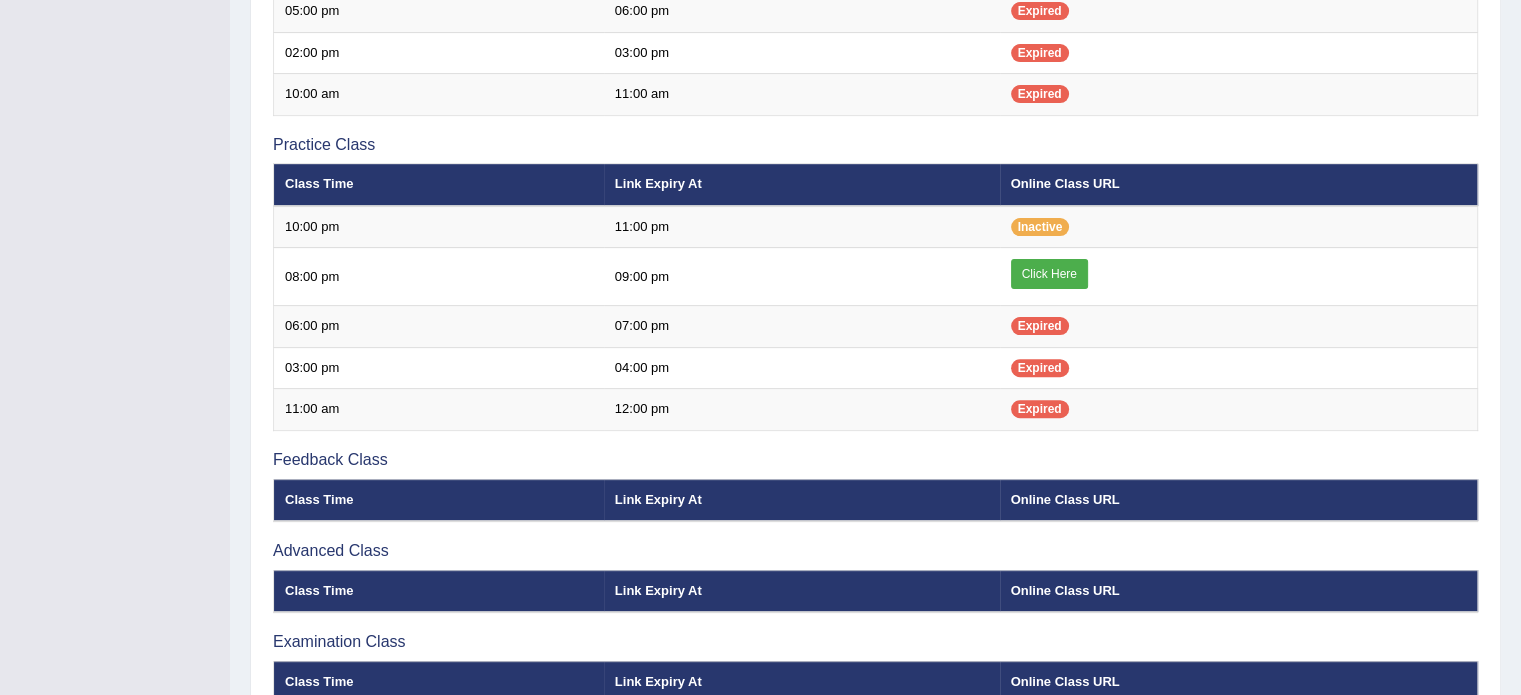 click on "Home
Online Classes
Online Classes
Note:  All timings below are Melbourne local time
Note:  We will be having no online classes on 9th August (Saturday).
View class schedule
Introduction
Class Time
Link Expiry At
Online Class URL" at bounding box center (875, 74) 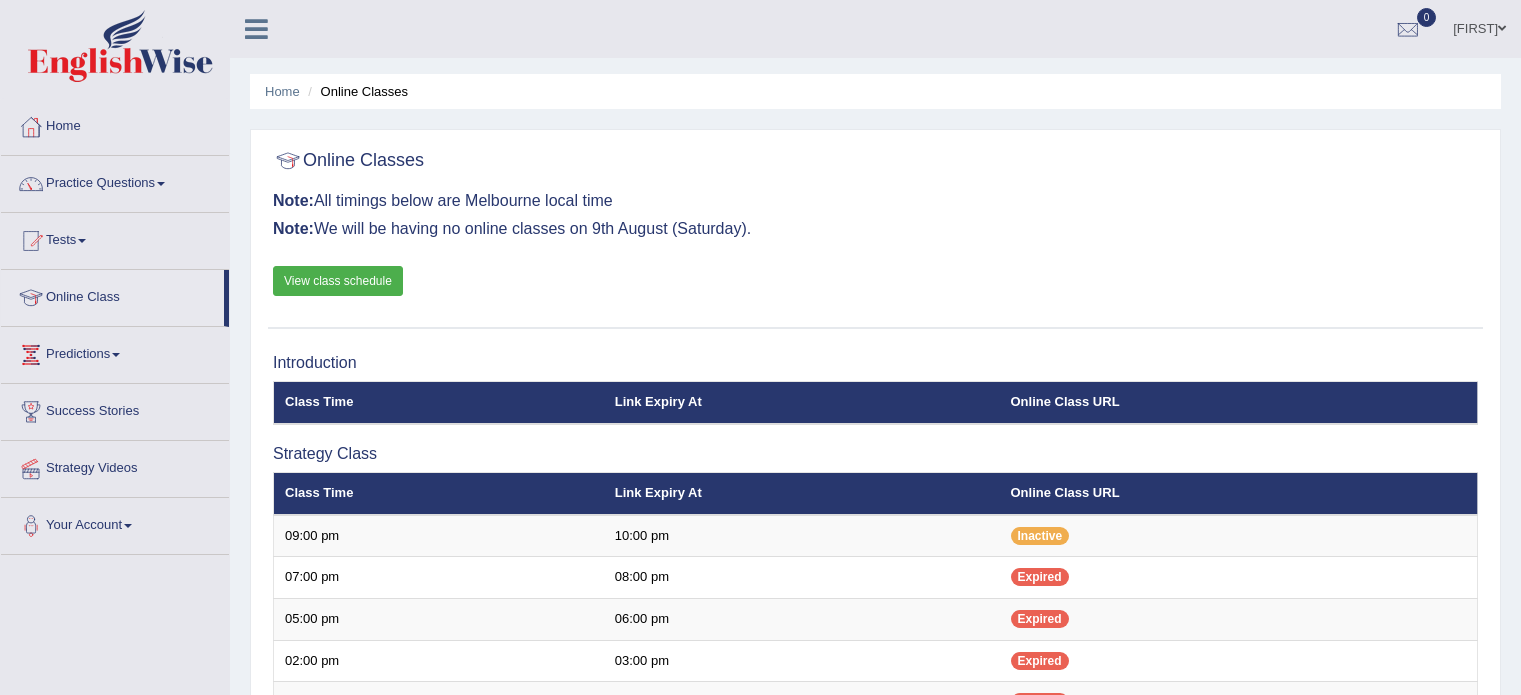 scroll, scrollTop: 0, scrollLeft: 0, axis: both 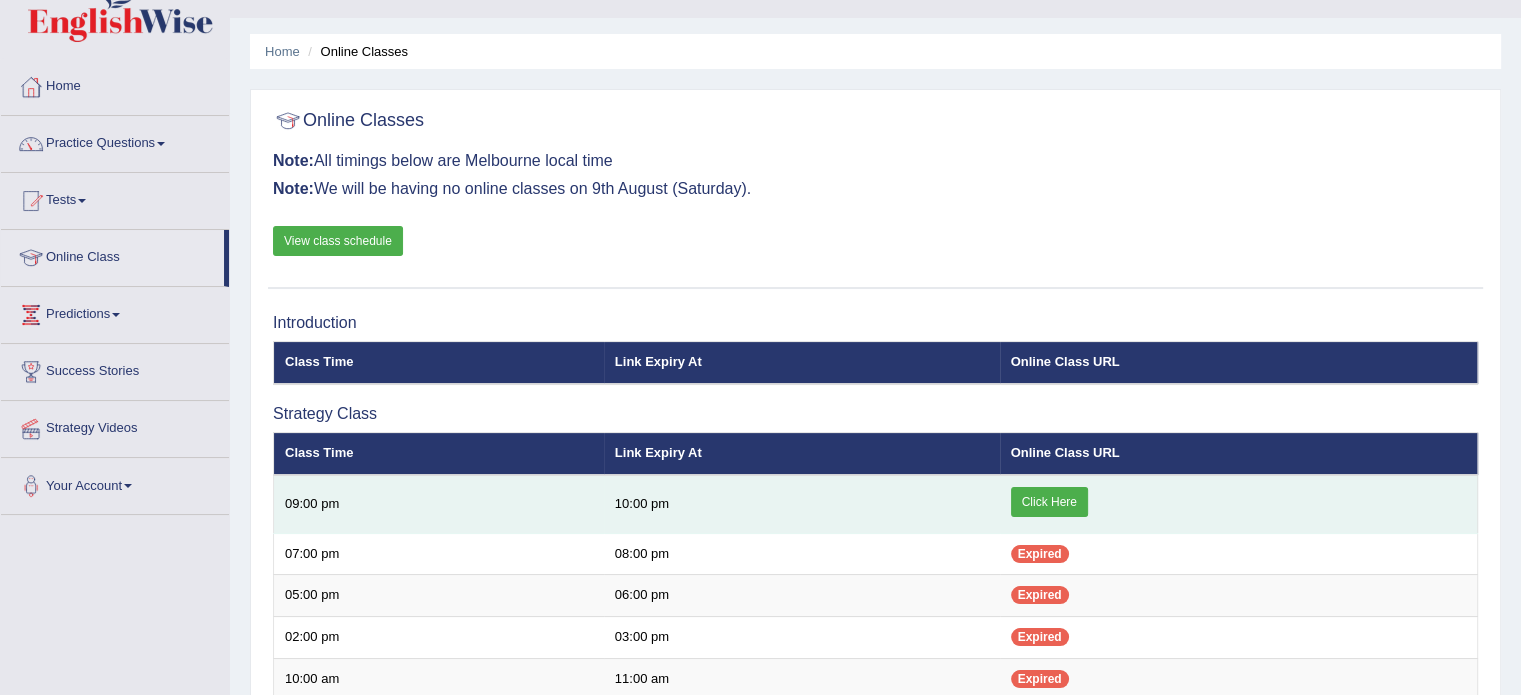 click on "Click Here" at bounding box center [1049, 502] 